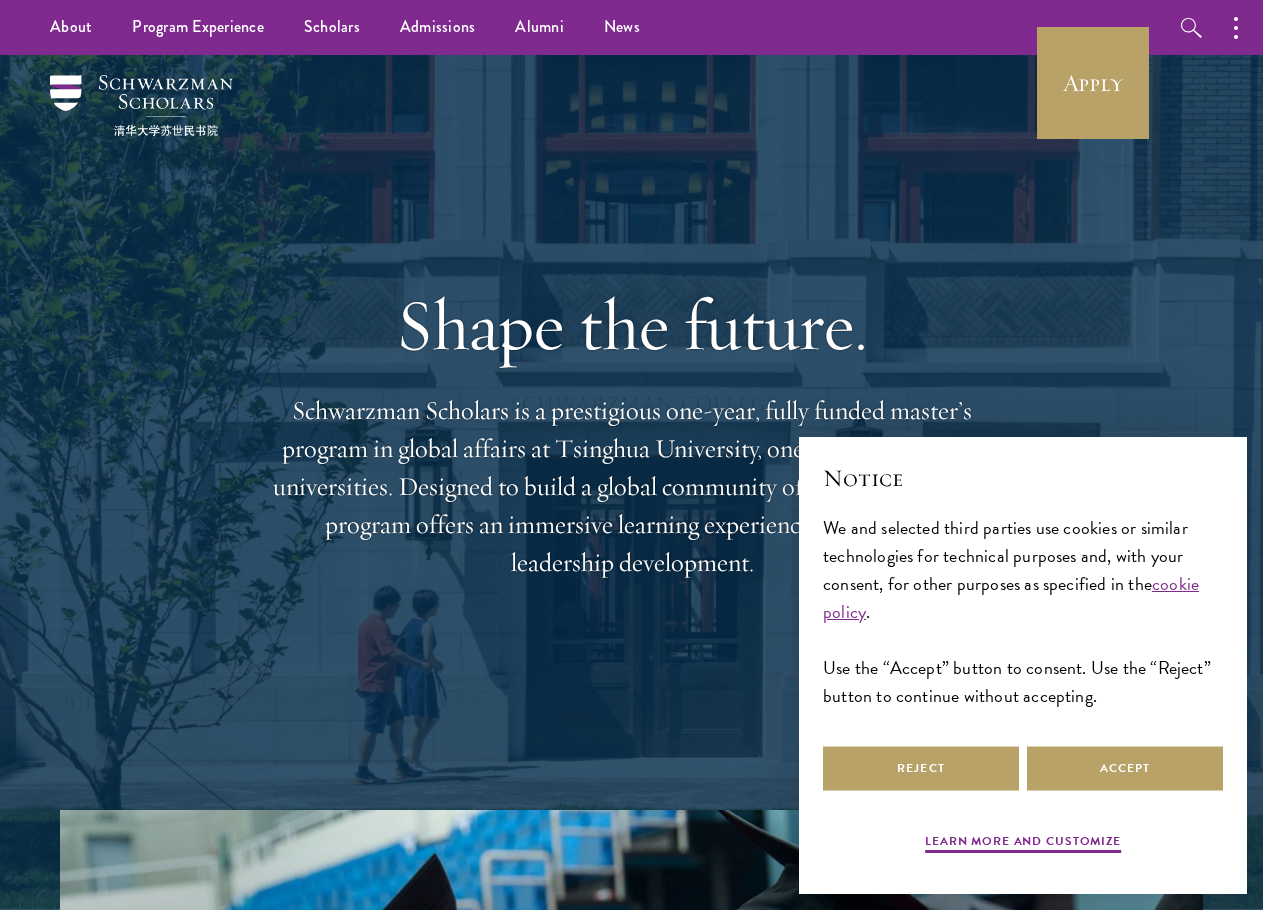 scroll, scrollTop: 0, scrollLeft: 0, axis: both 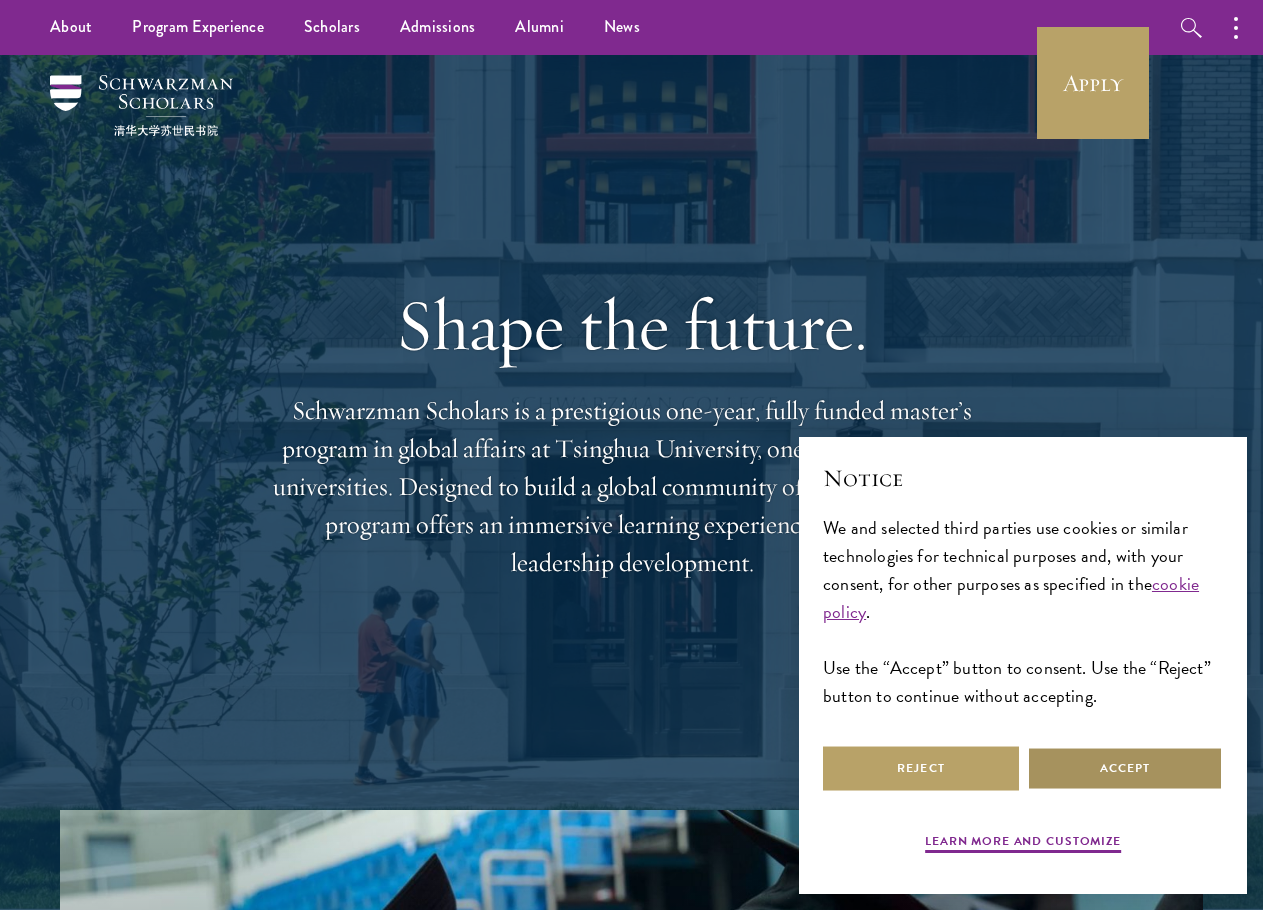 click on "Accept" at bounding box center (1125, 768) 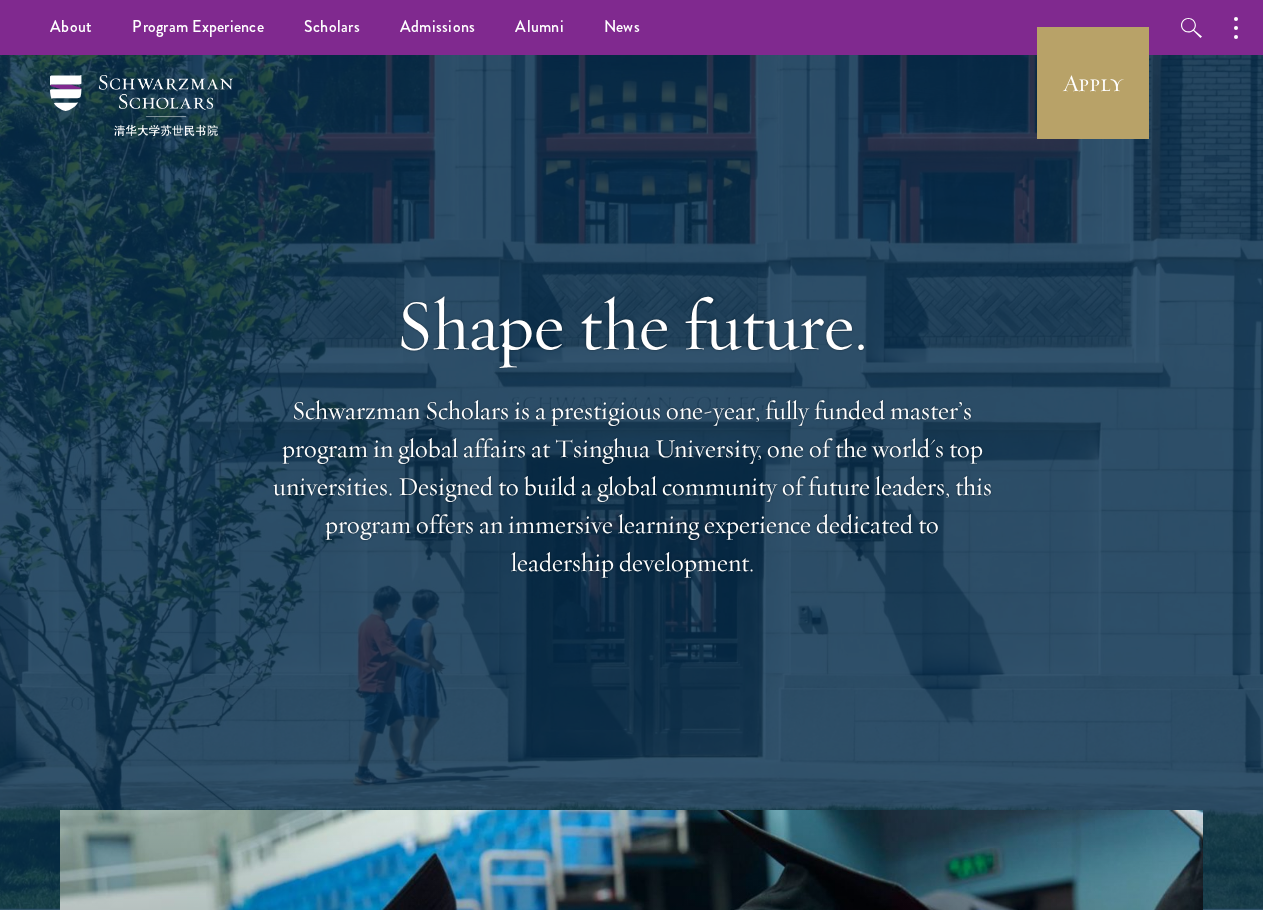 scroll, scrollTop: 0, scrollLeft: 0, axis: both 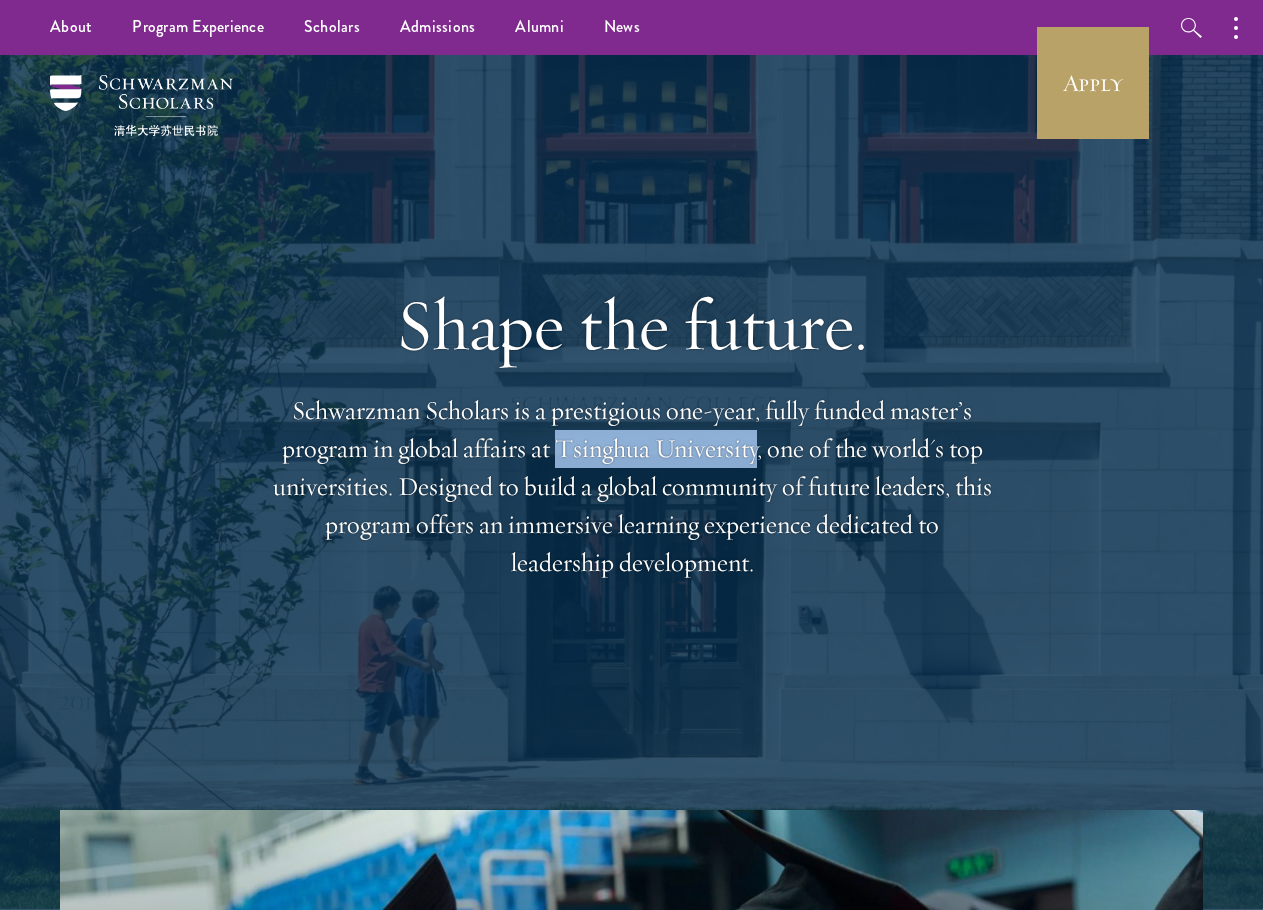 drag, startPoint x: 551, startPoint y: 446, endPoint x: 755, endPoint y: 461, distance: 204.55072 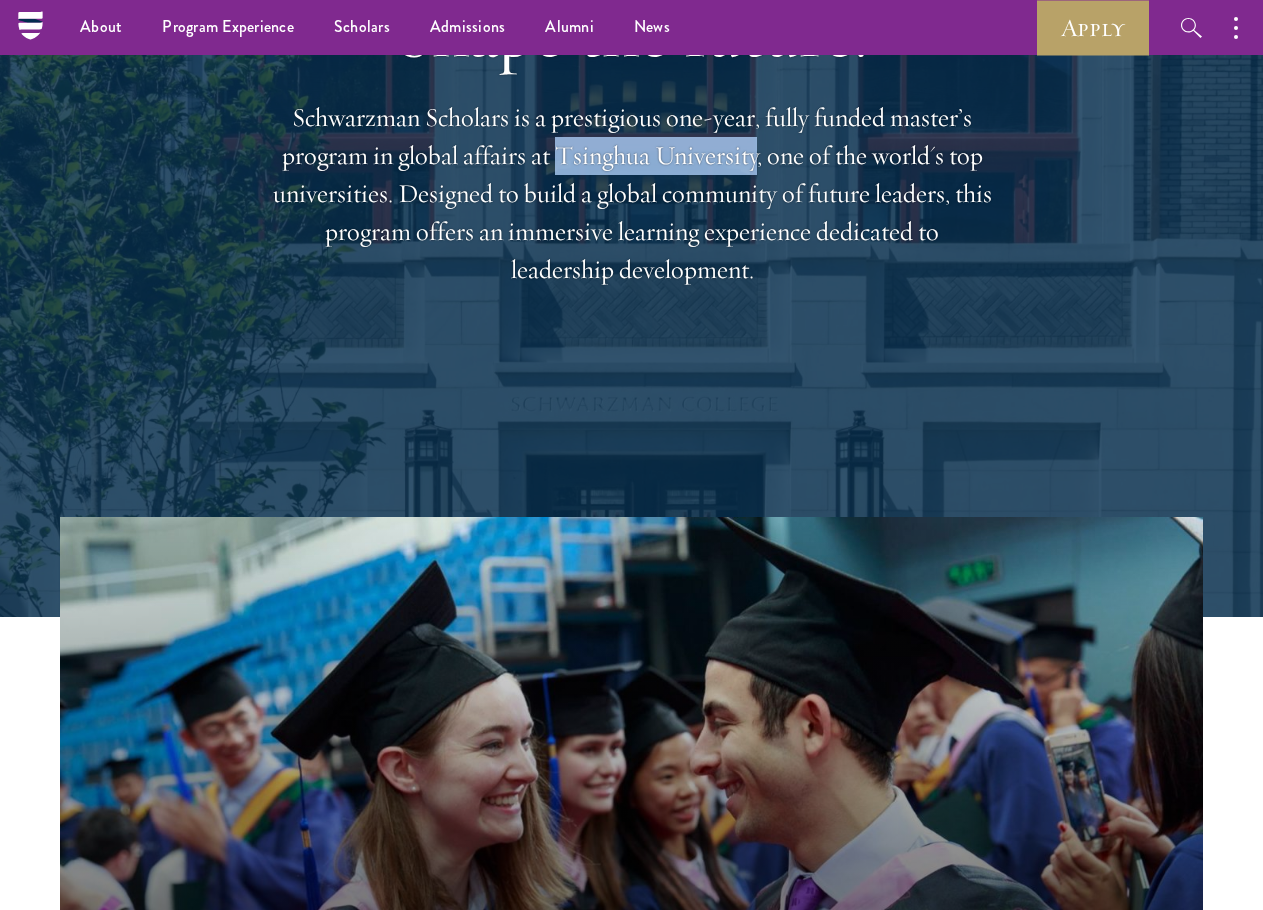 scroll, scrollTop: 0, scrollLeft: 0, axis: both 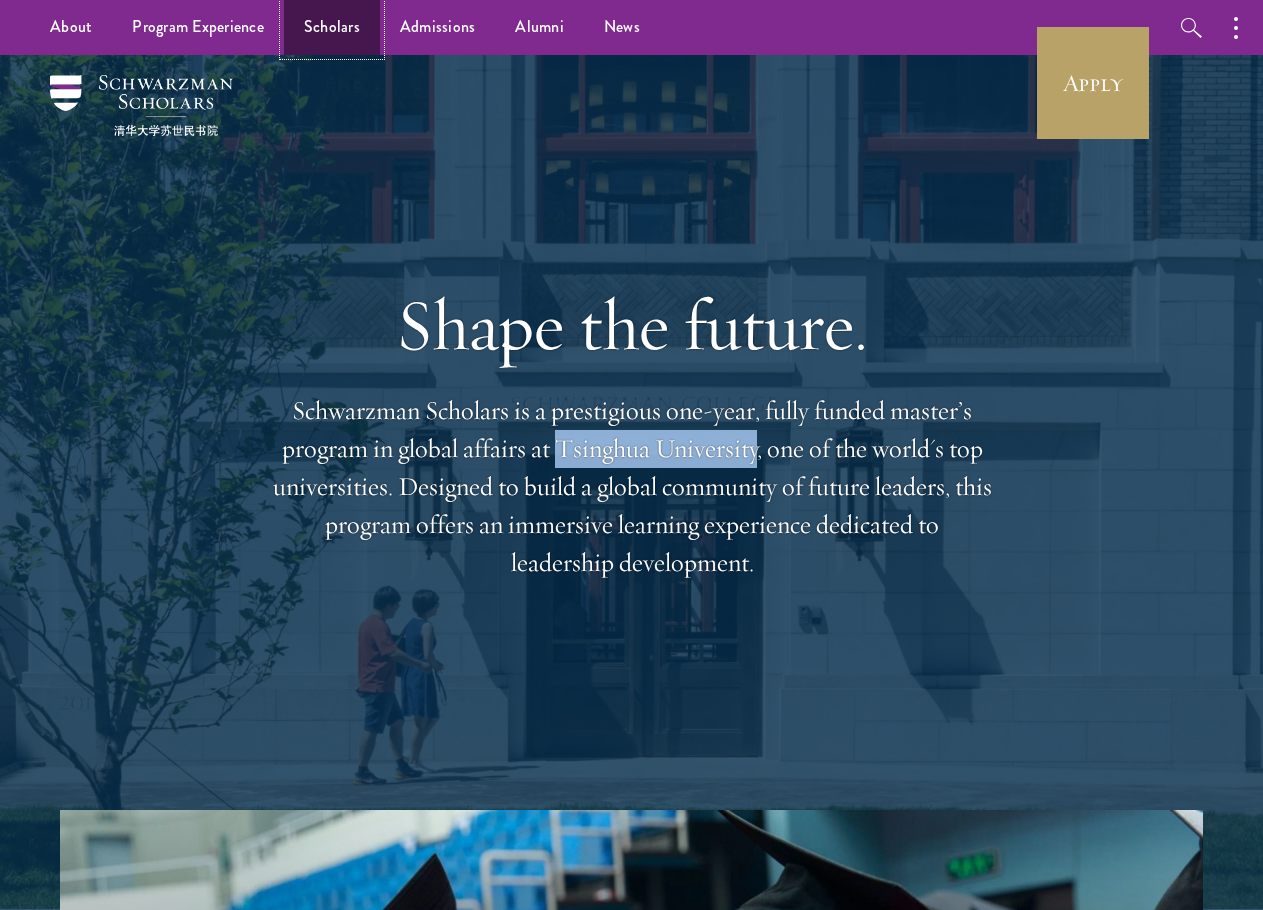 click on "Scholars" at bounding box center (332, 27) 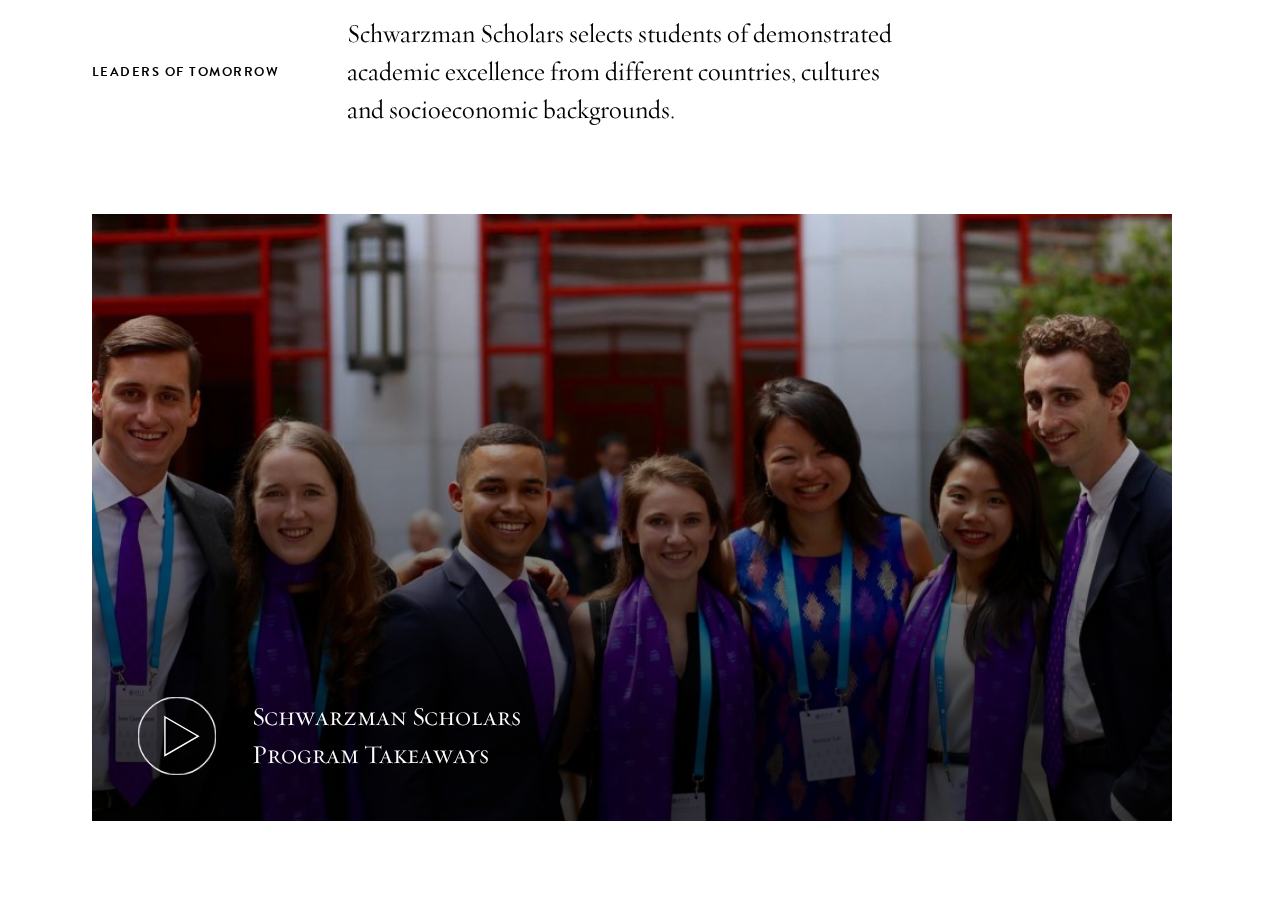 scroll, scrollTop: 0, scrollLeft: 0, axis: both 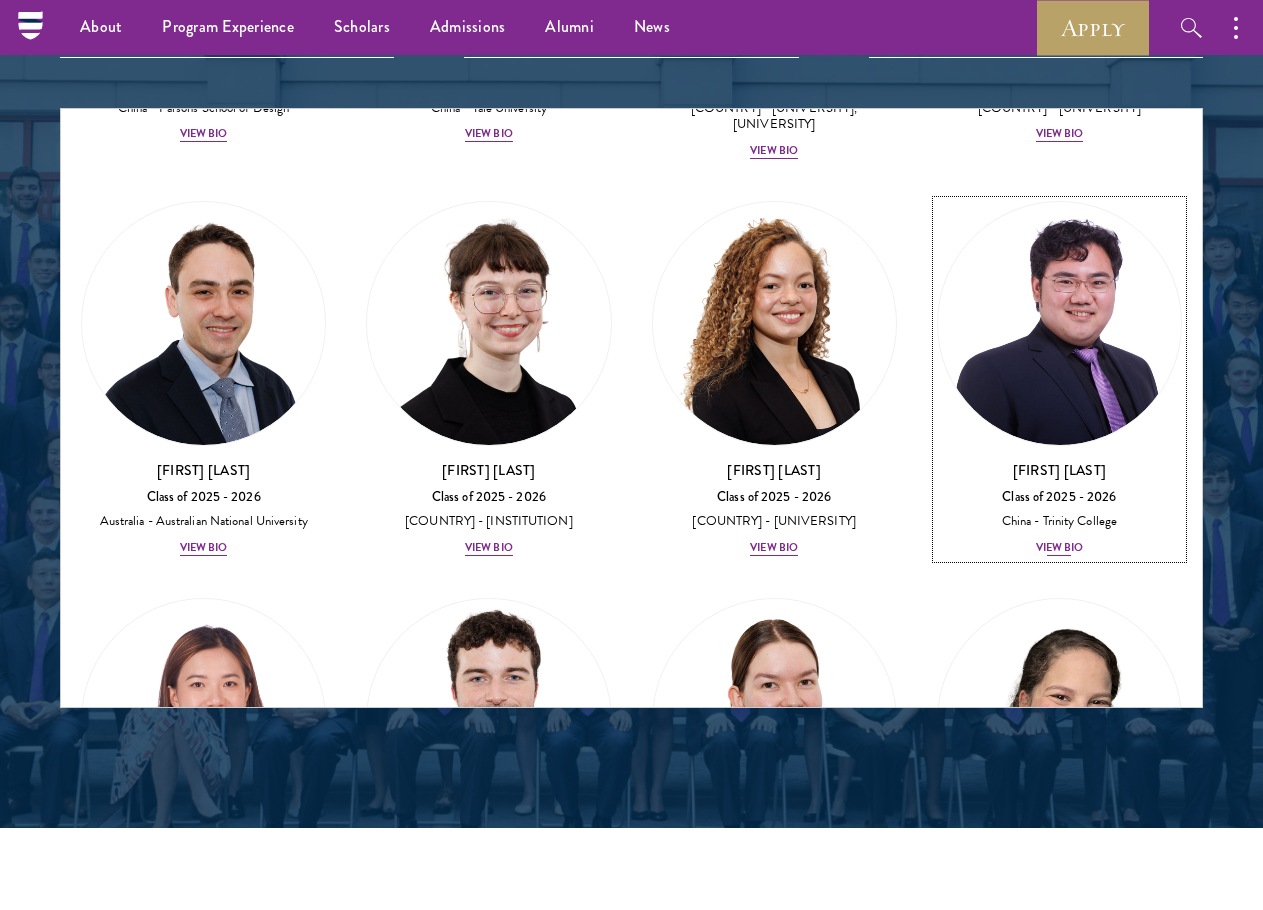 click on "View Bio" at bounding box center (1060, 548) 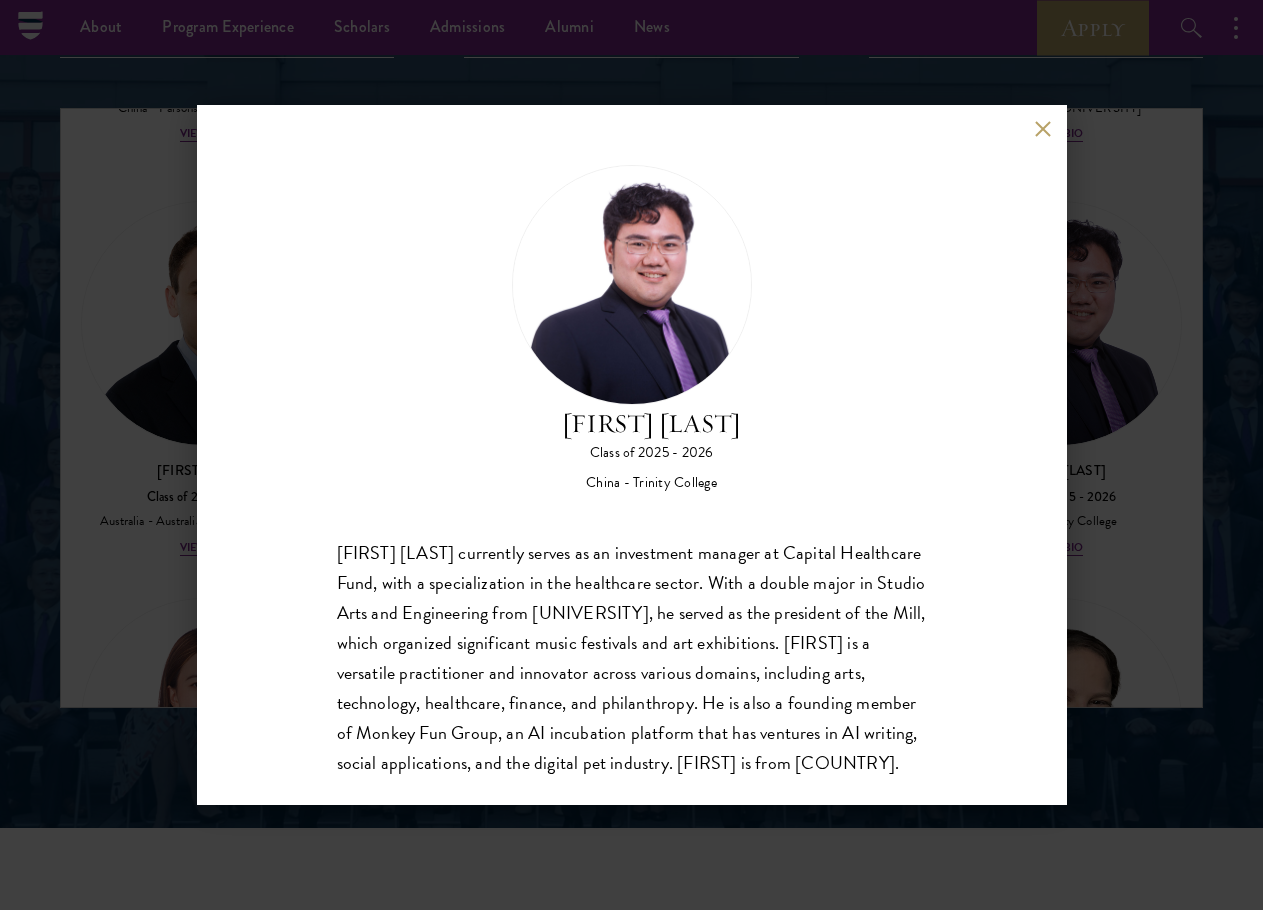 scroll, scrollTop: 33, scrollLeft: 0, axis: vertical 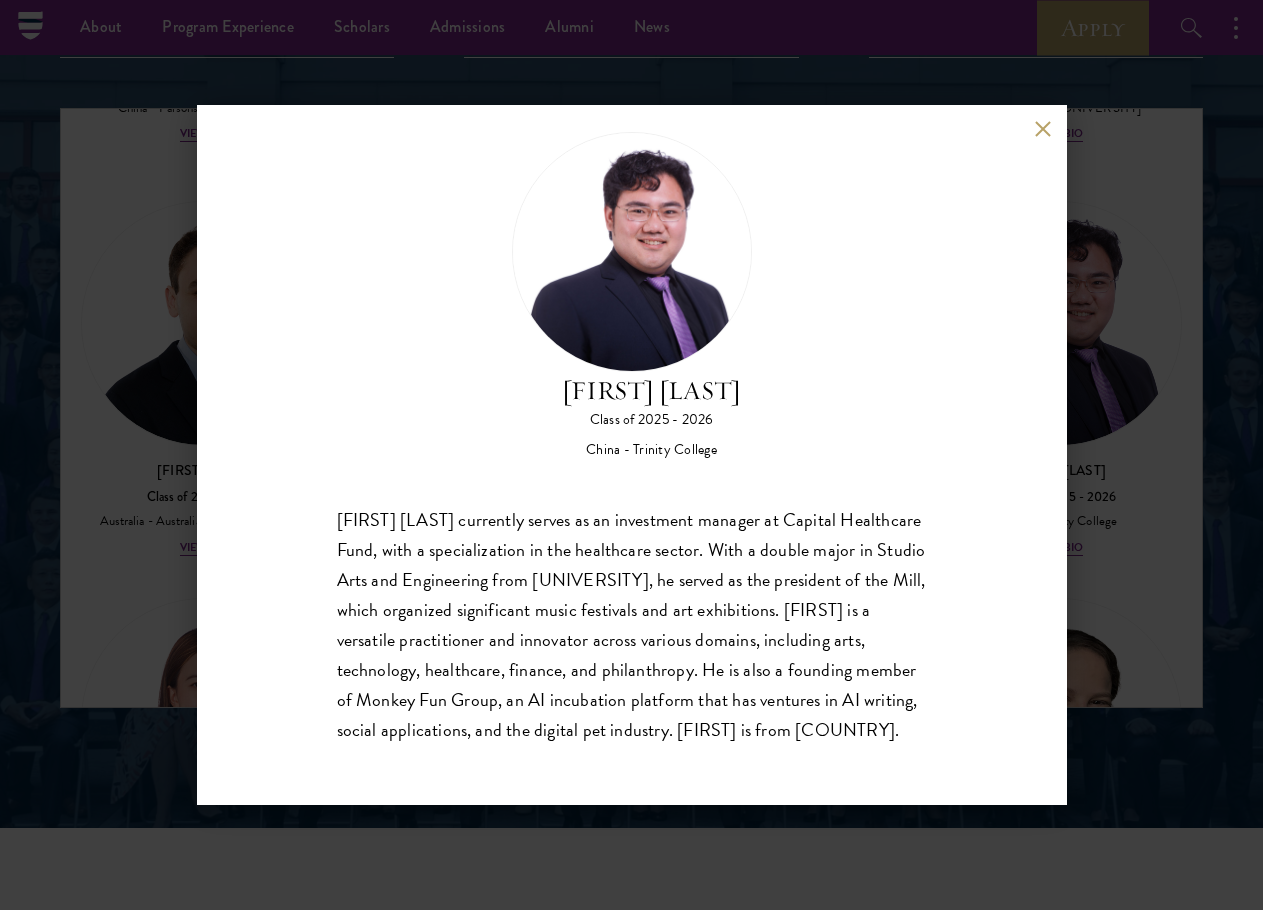 click on "[FIRST] [LAST]
Class of 2025 - 2026
[COUNTRY] - [UNIVERSITY]
[FIRST] currently serves as an investment manager at Capital Healthcare Fund, with a specialization in the healthcare sector. With a double major in Studio Arts and Engineering from [UNIVERSITY], he served as the president of the Mill, which organized significant music festivals and art exhibitions. [FIRST] is a versatile practitioner and innovator across various domains, including arts, technology, healthcare, finance, and philanthropy. He is also a founding member of Monkey Fun Group, an AI incubation platform that has ventures in AI writing, social applications, and the digital pet industry. [FIRST] is from [COUNTRY]." at bounding box center [631, 455] 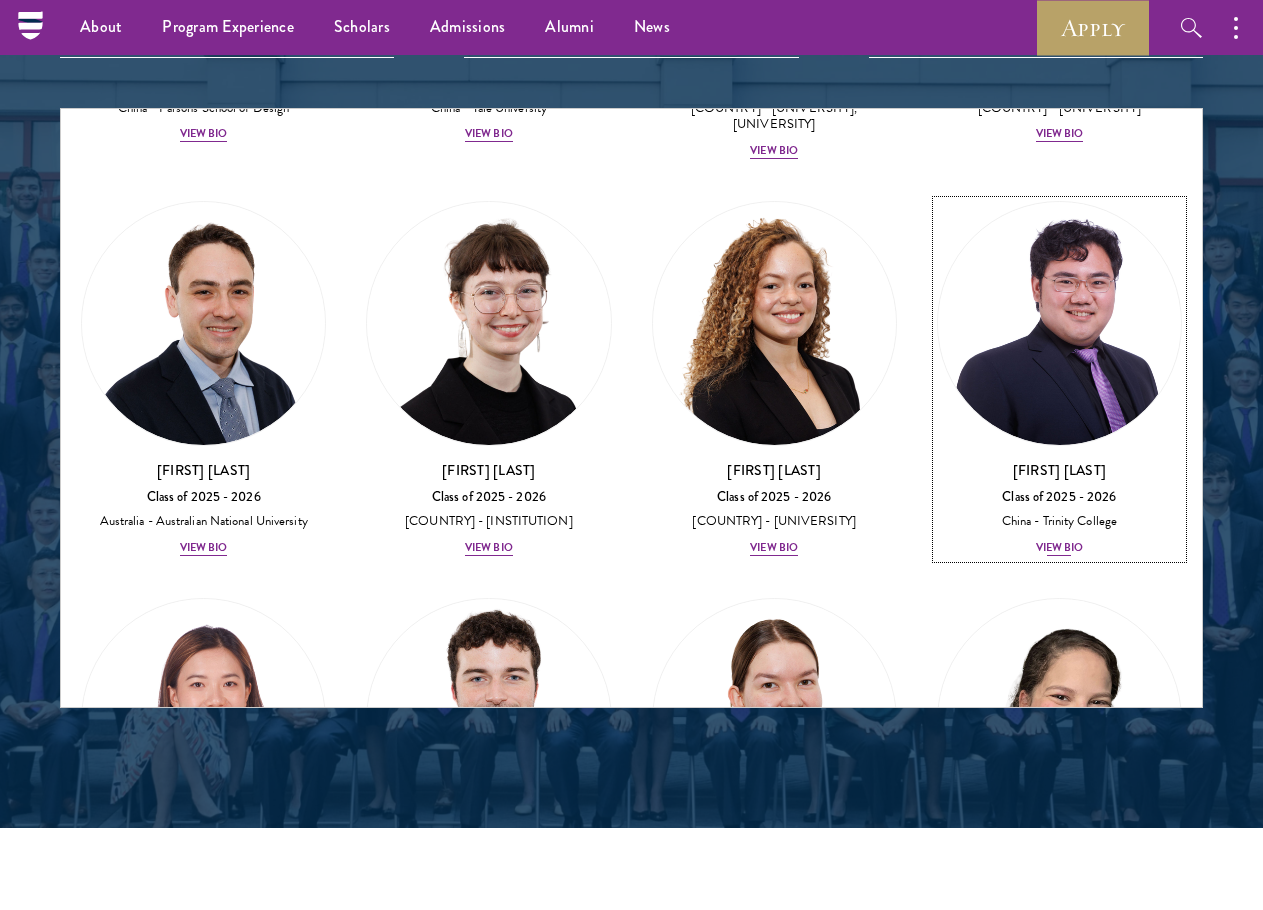 click on "View Bio" at bounding box center [1060, 548] 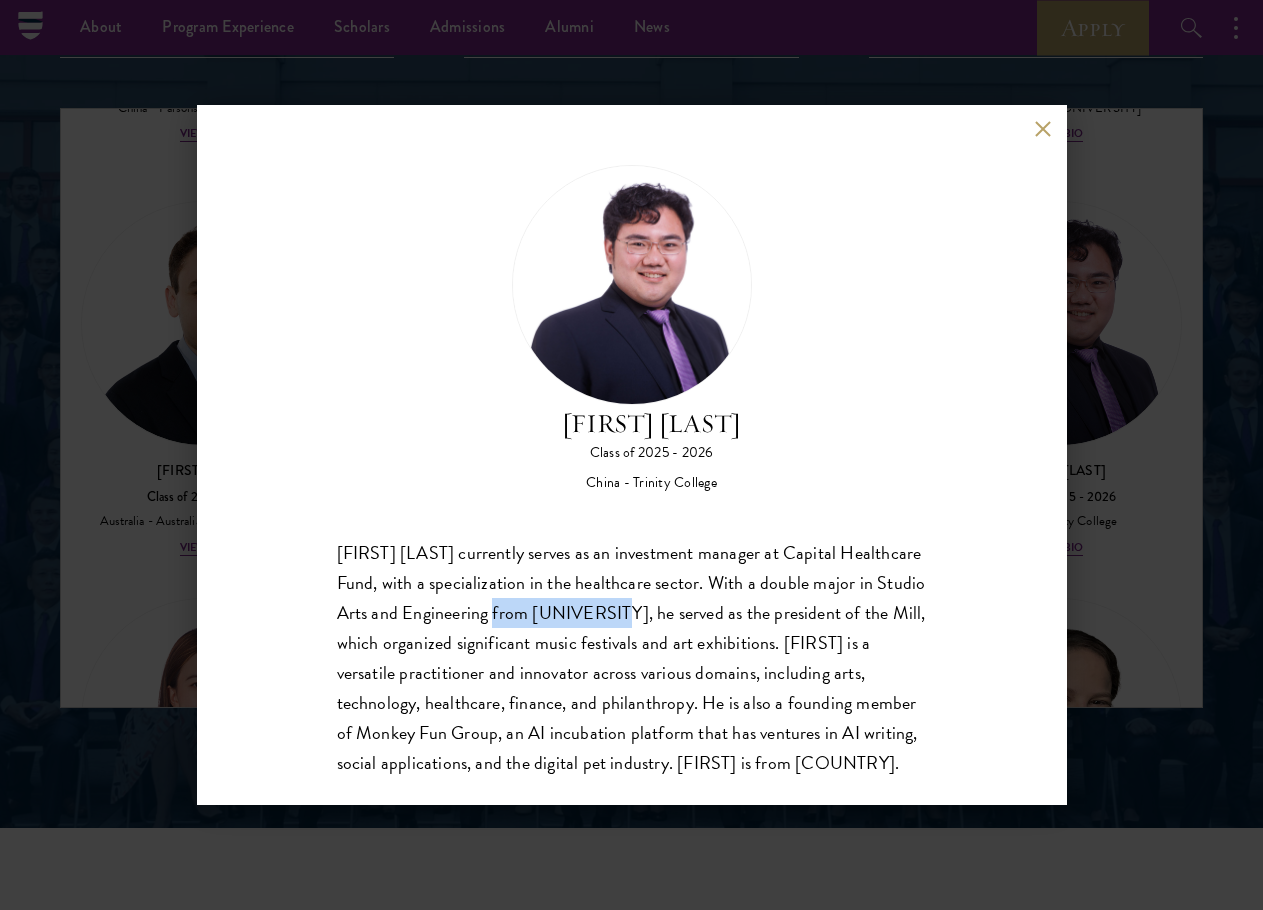 drag, startPoint x: 581, startPoint y: 609, endPoint x: 689, endPoint y: 609, distance: 108 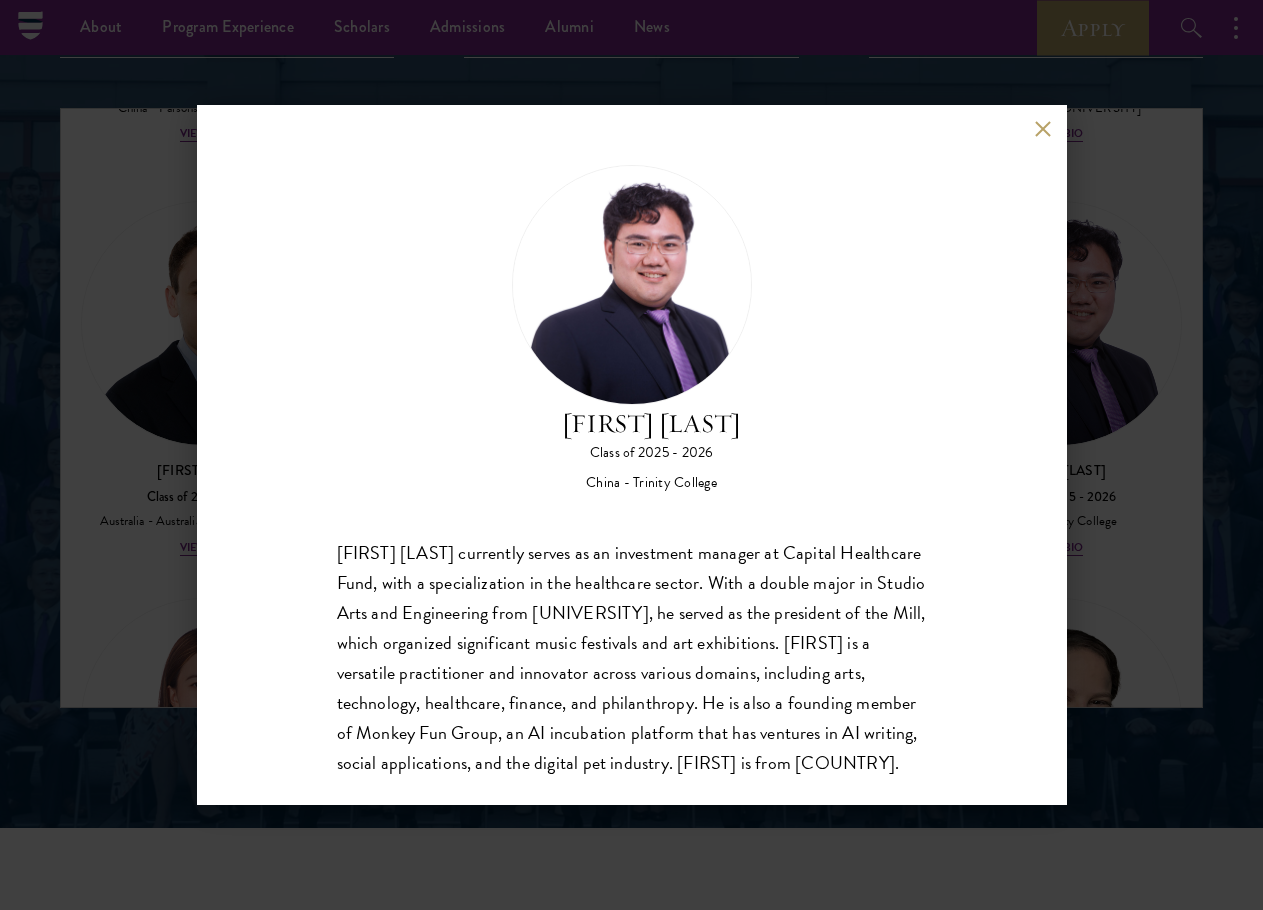 click on "[FIRST] [LAST]
Class of 2025 - 2026
[COUNTRY] - [UNIVERSITY]
[FIRST] currently serves as an investment manager at Capital Healthcare Fund, with a specialization in the healthcare sector. With a double major in Studio Arts and Engineering from [UNIVERSITY], he served as the president of the Mill, which organized significant music festivals and art exhibitions. [FIRST] is a versatile practitioner and innovator across various domains, including arts, technology, healthcare, finance, and philanthropy. He is also a founding member of Monkey Fun Group, an AI incubation platform that has ventures in AI writing, social applications, and the digital pet industry. [FIRST] is from [COUNTRY]." at bounding box center [631, 455] 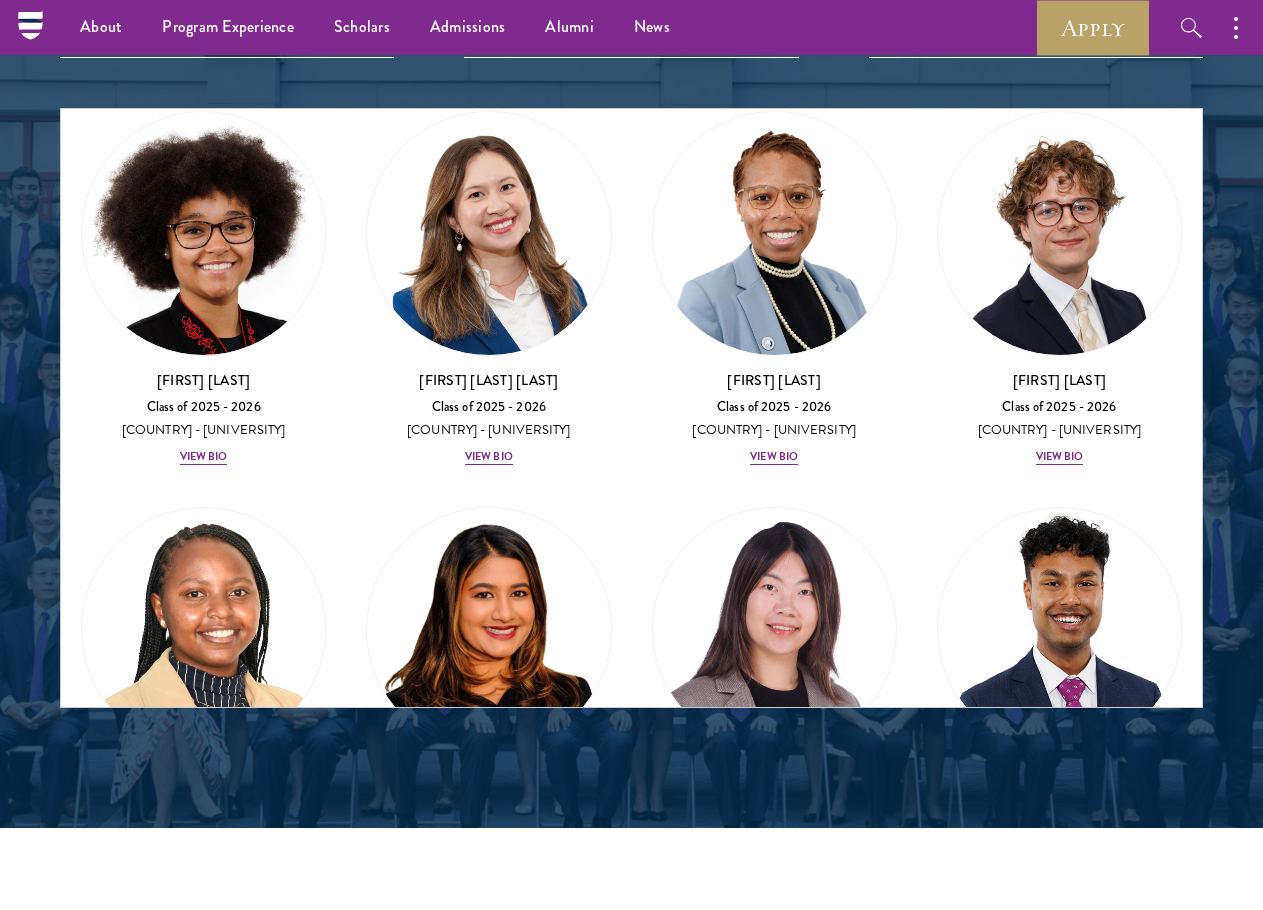 scroll, scrollTop: 4600, scrollLeft: 0, axis: vertical 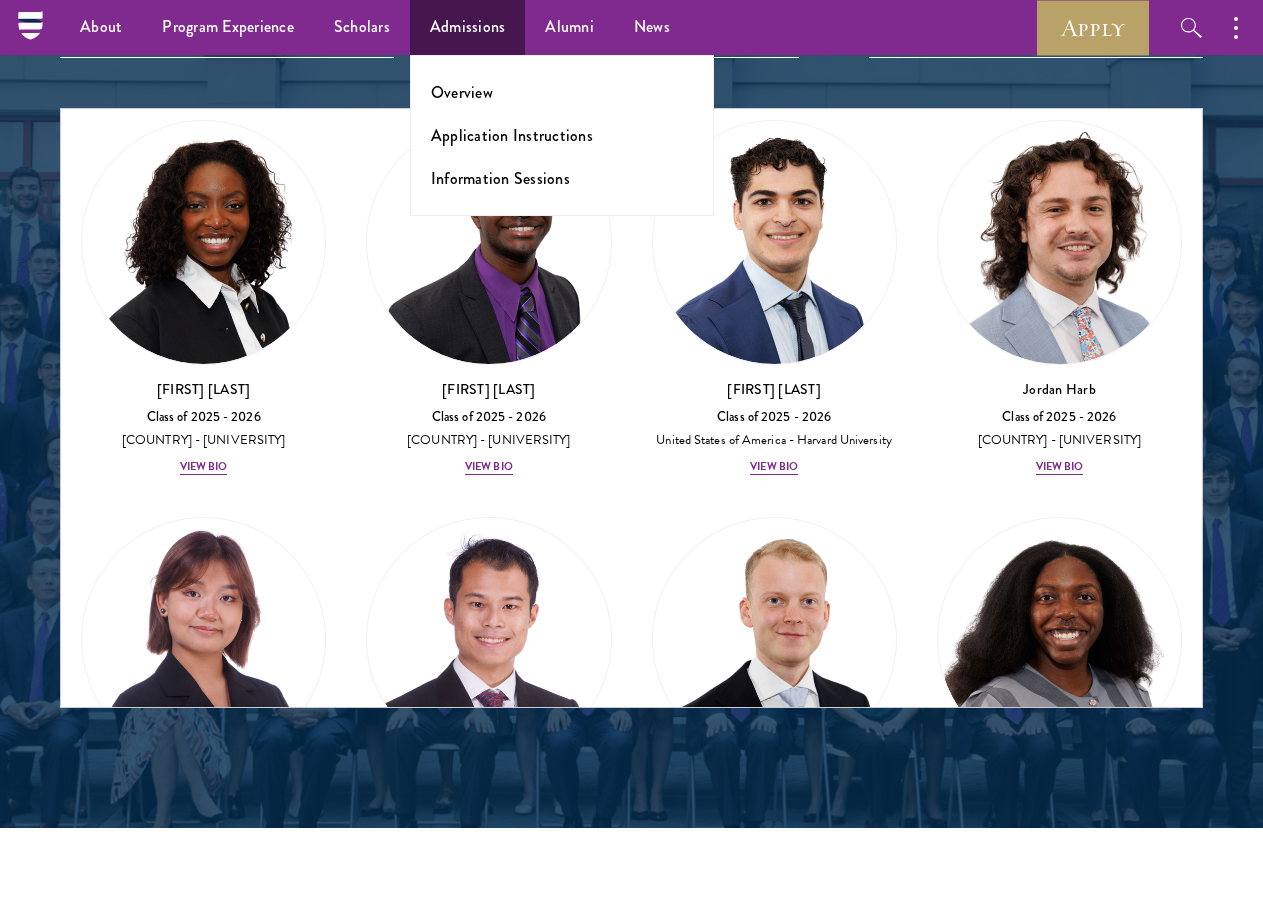 click on "Overview
Application Instructions
Information Sessions" at bounding box center [562, 135] 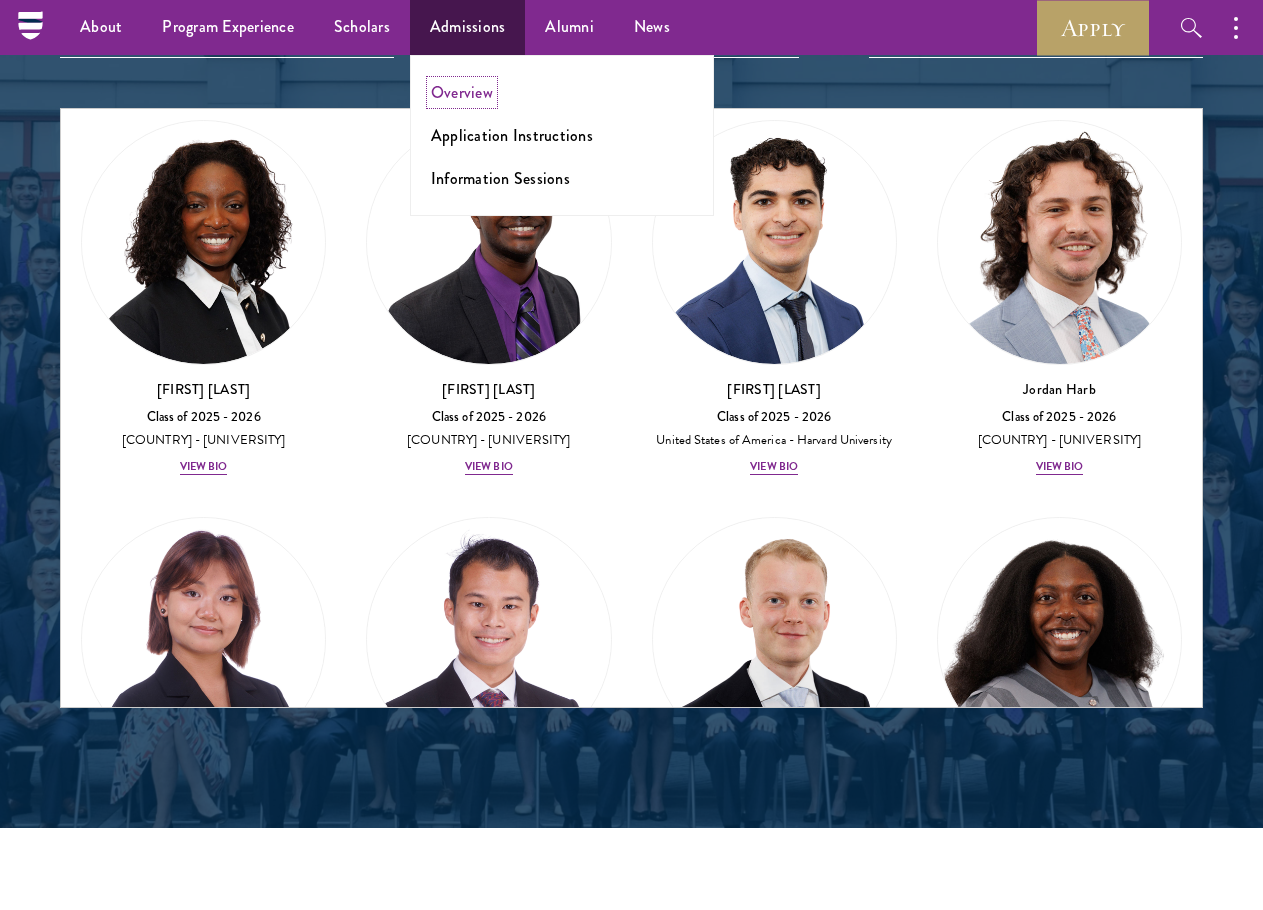 click on "Overview" at bounding box center (462, 92) 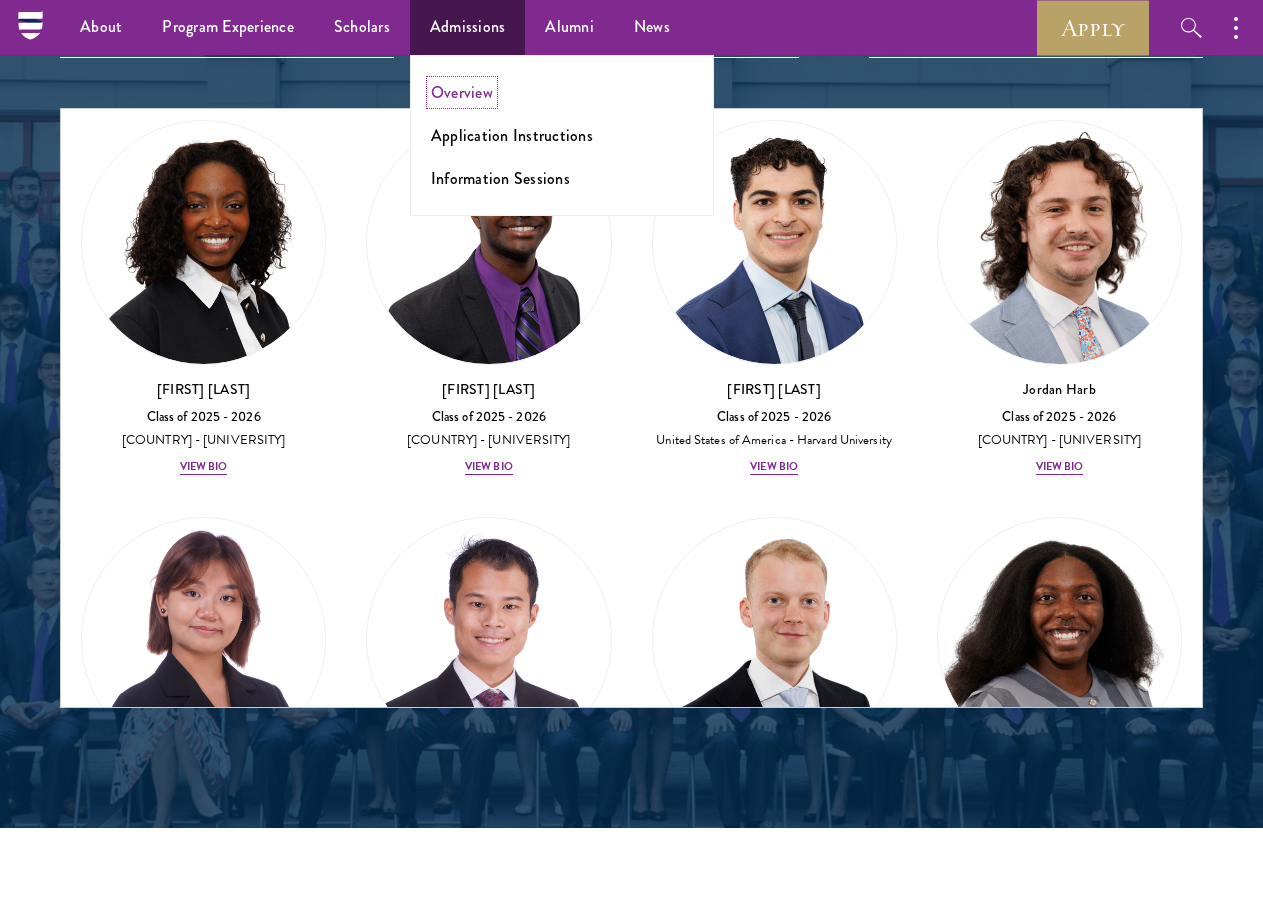 click on "Overview" at bounding box center (462, 92) 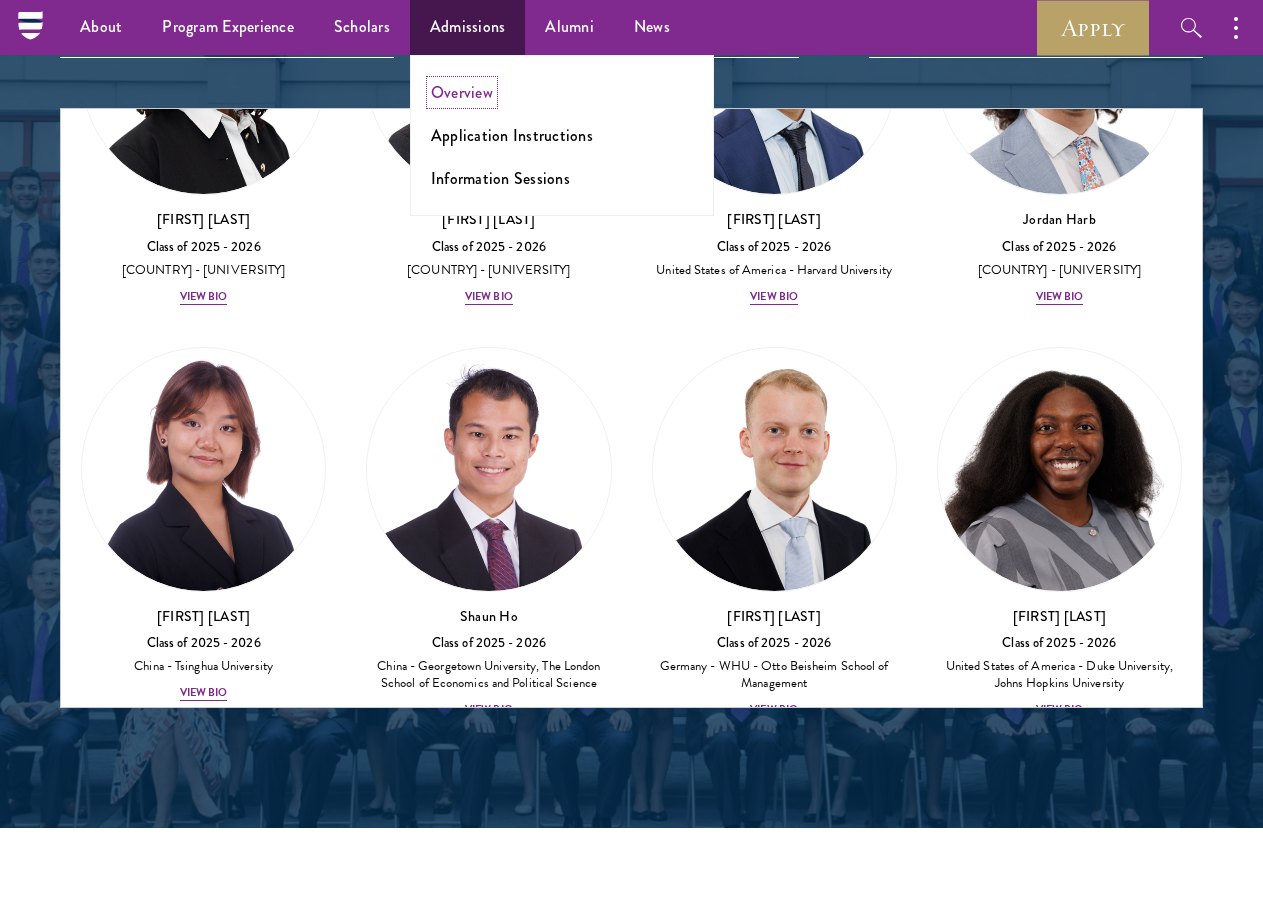 scroll, scrollTop: 5400, scrollLeft: 0, axis: vertical 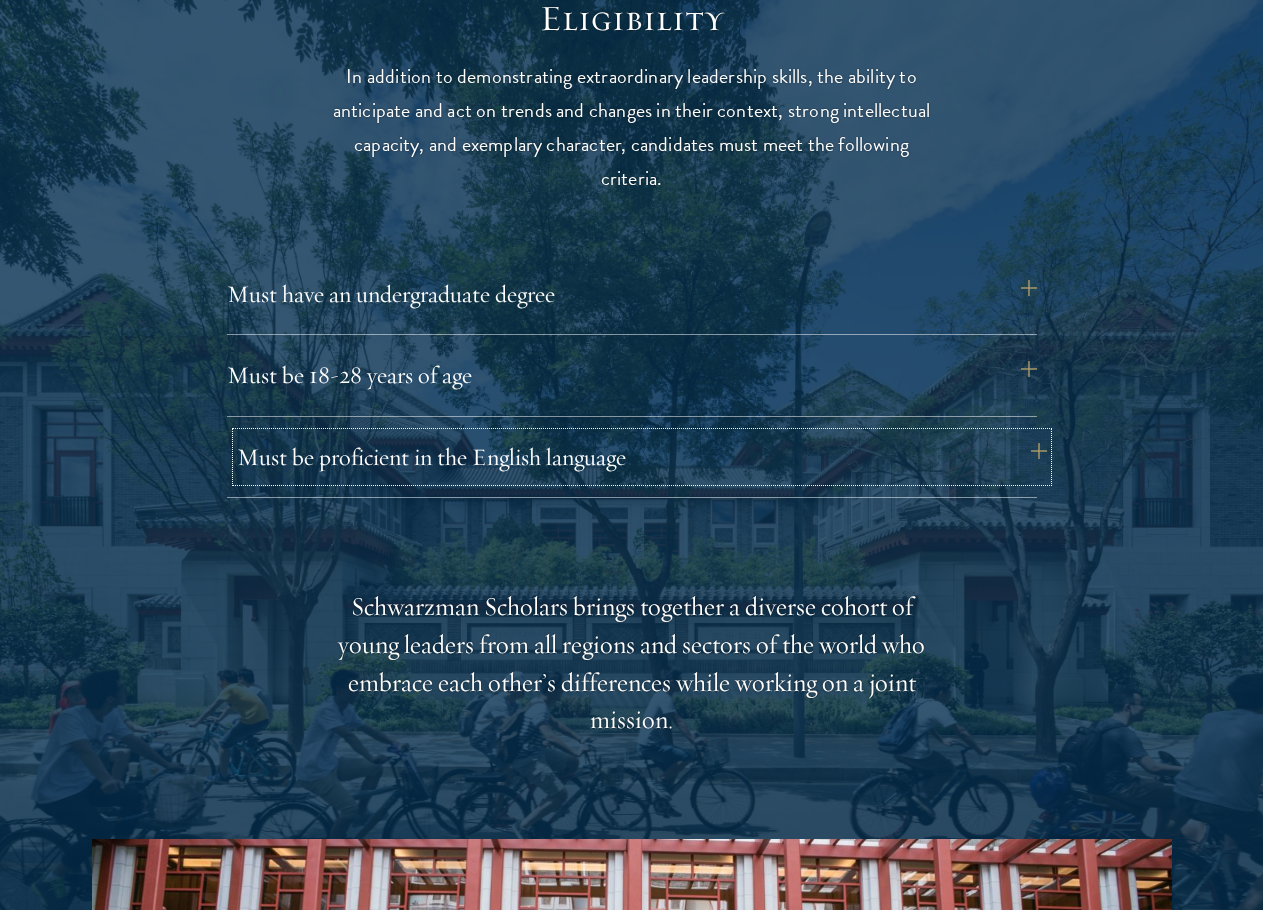 click on "Must be proficient in the English language" at bounding box center (642, 457) 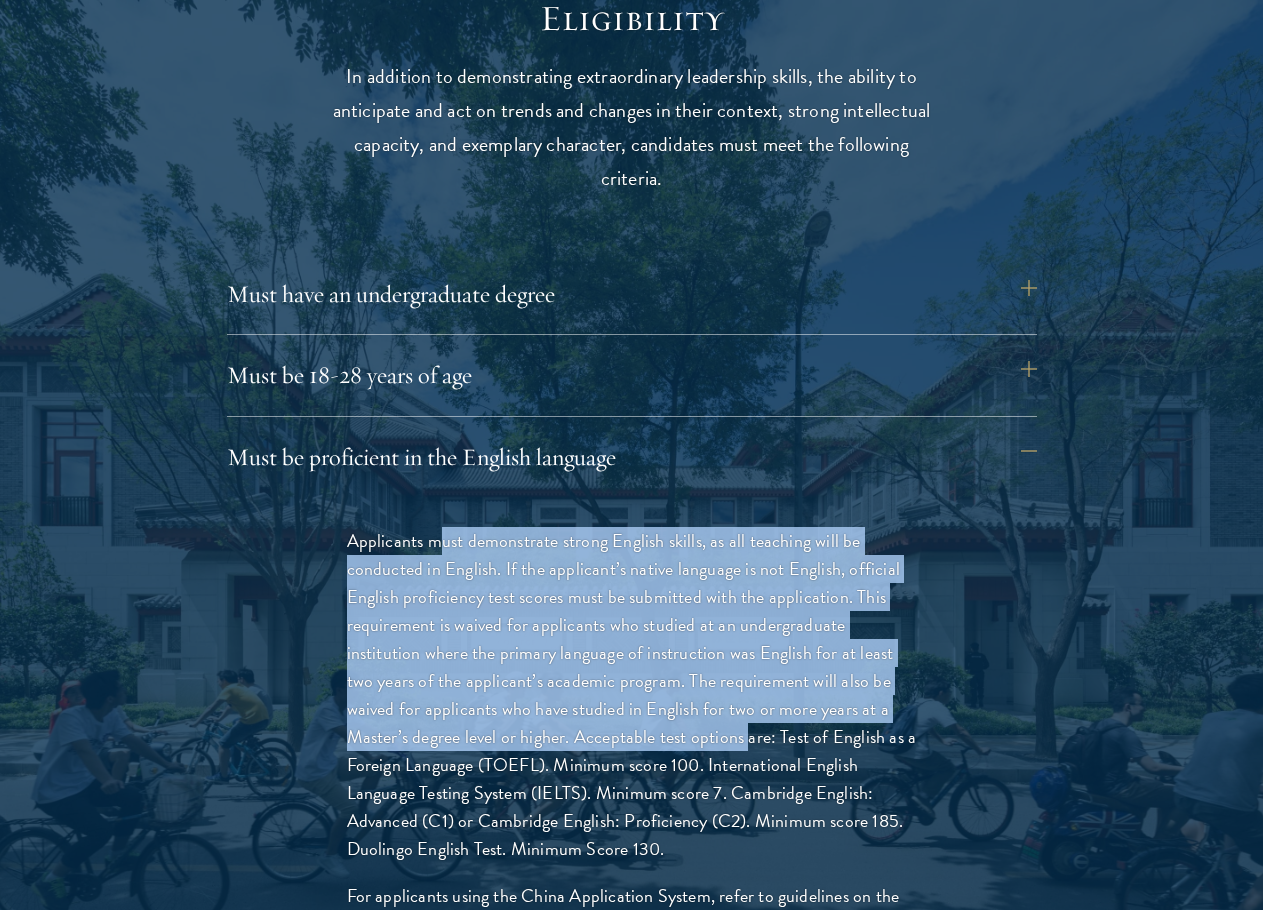 drag, startPoint x: 434, startPoint y: 534, endPoint x: 751, endPoint y: 733, distance: 374.28598 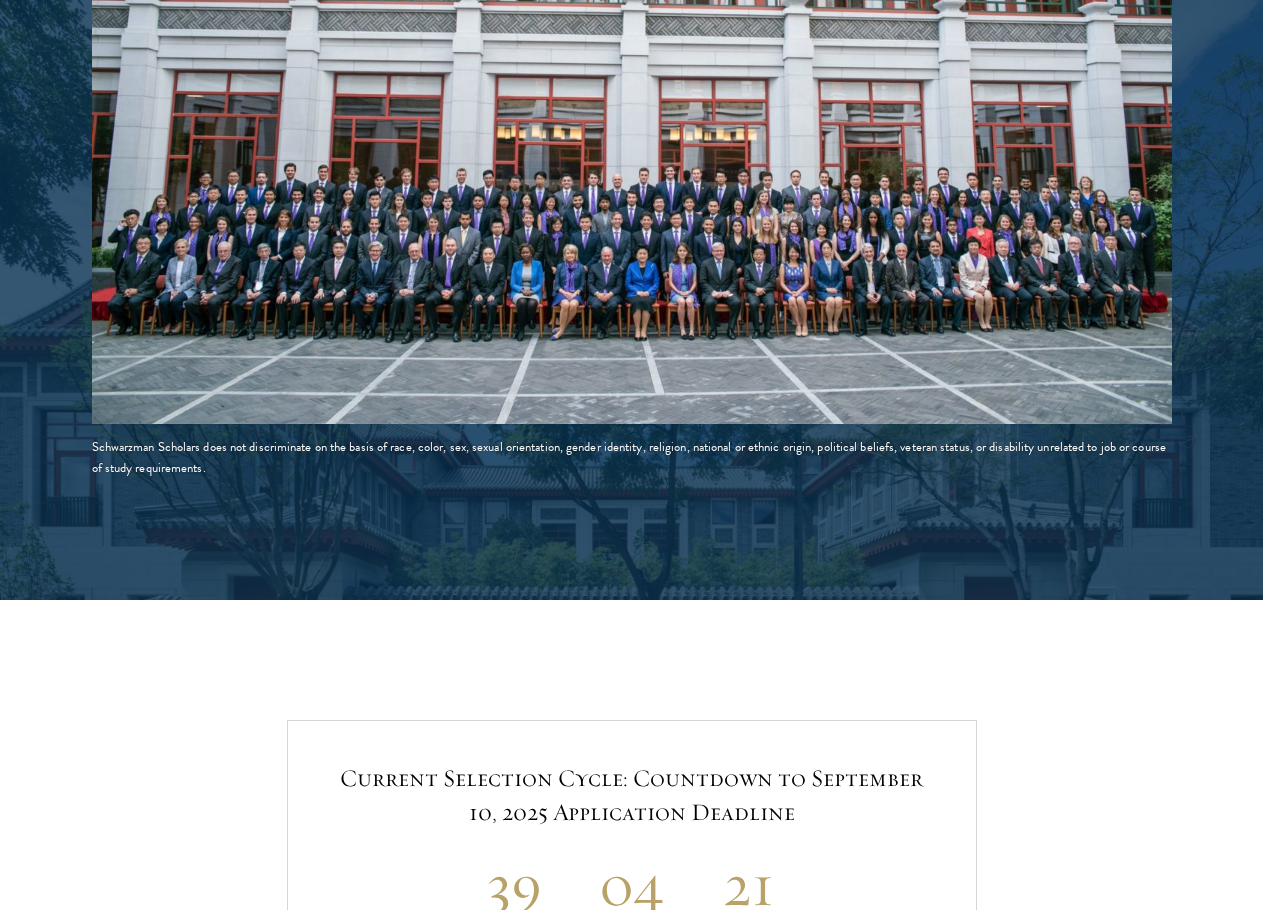 scroll, scrollTop: 4500, scrollLeft: 0, axis: vertical 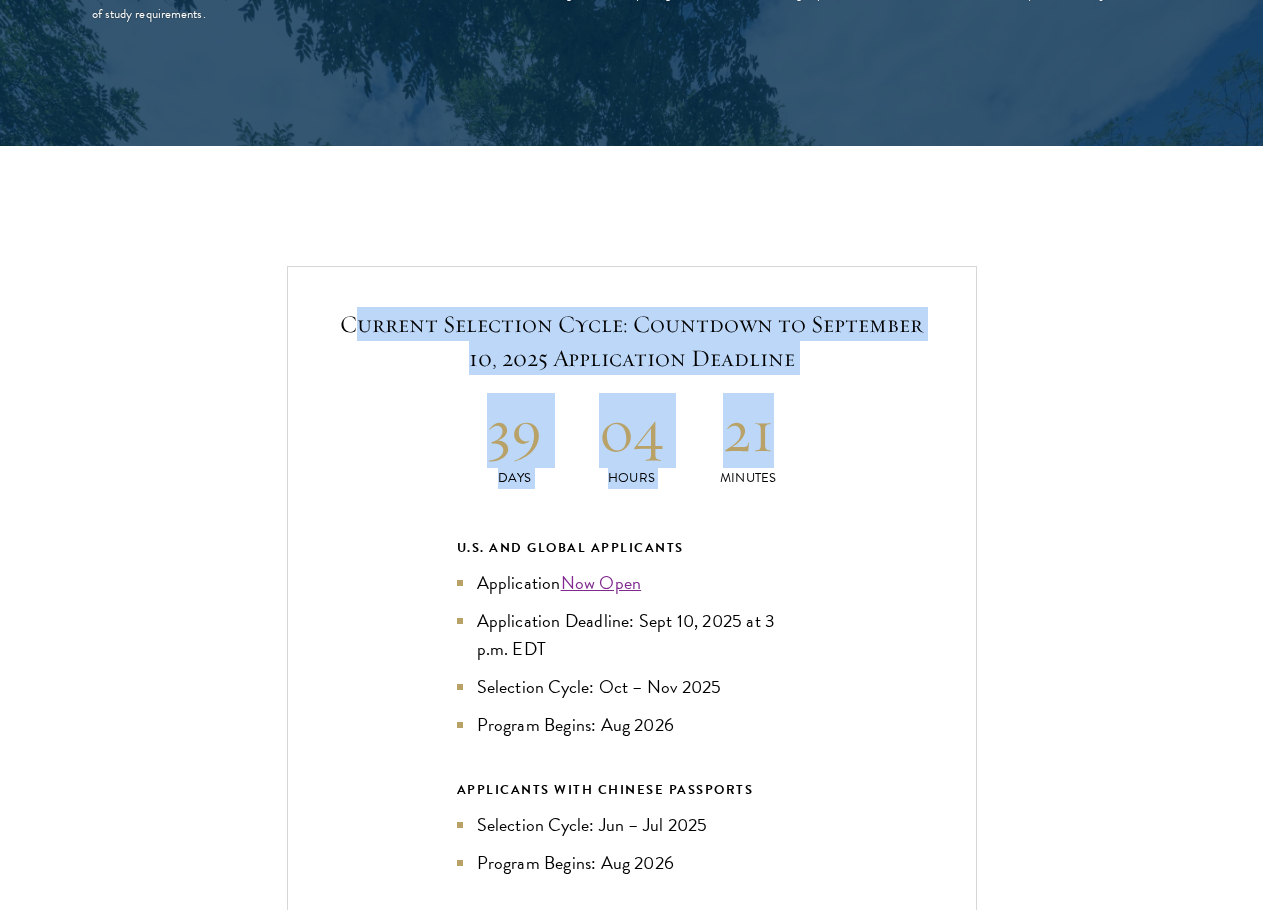 drag, startPoint x: 359, startPoint y: 334, endPoint x: 869, endPoint y: 440, distance: 520.89923 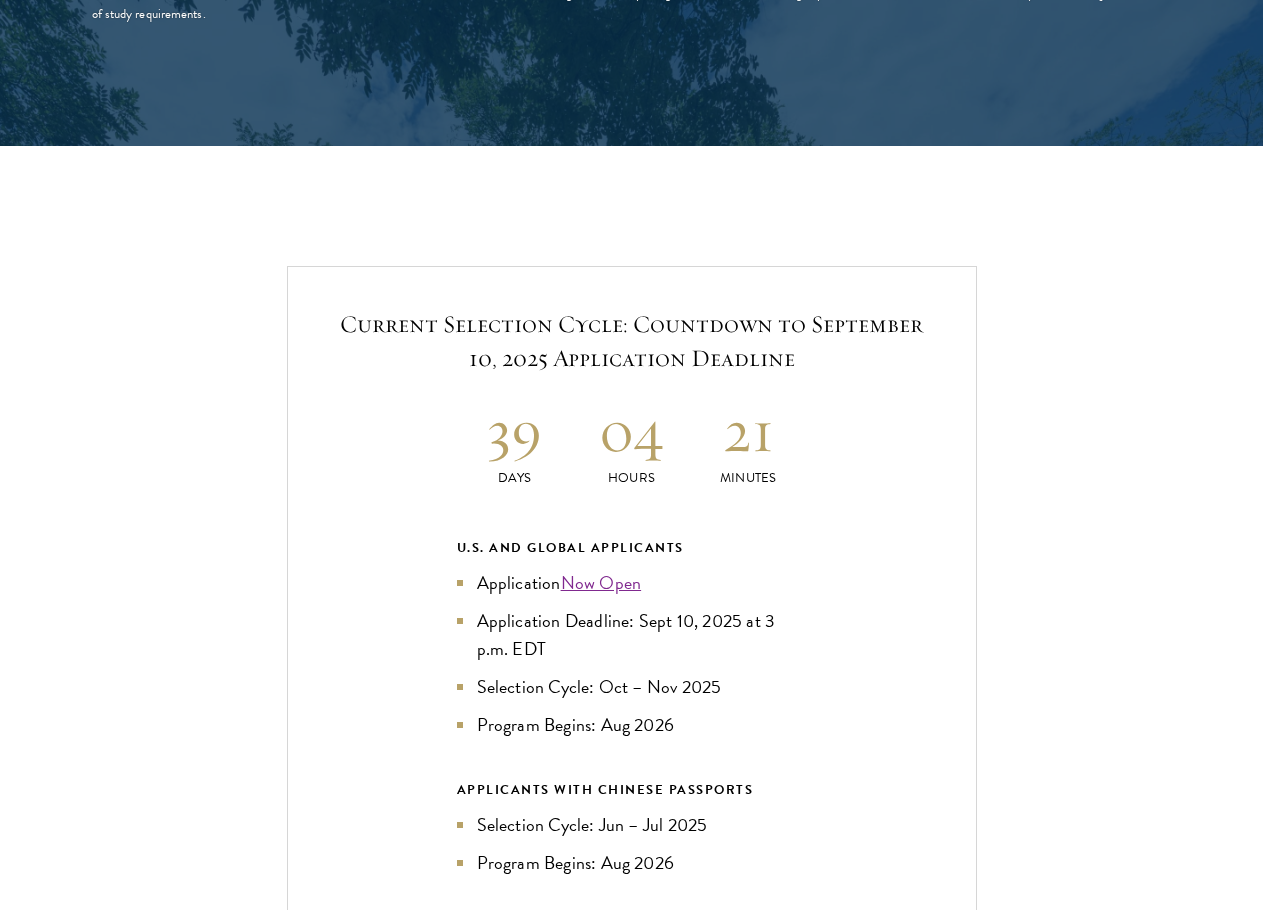 click on "Current Selection Cycle: Countdown to September 10, 2025 Application Deadline
39
Days
04
Hours
21
Minutes
U.S. and Global Applicants
Application  Now Open
Application Deadline: Sept 10, 2025 at 3 p.m. EDT
Selection Cycle: Oct – Nov 2025
Program Begins: Aug 2026
APPLICANTS WITH CHINESE PASSPORTS
Selection Cycle: Jun – Jul 2025
Program Begins: Aug 2026
The U.S. and Global application for the class of 202 6 -202 7  is  now open  from April 10,  202 5  to September 1 0 ,  202 5  at 3 p.m. EDT.
Apply Now" at bounding box center [631, 679] 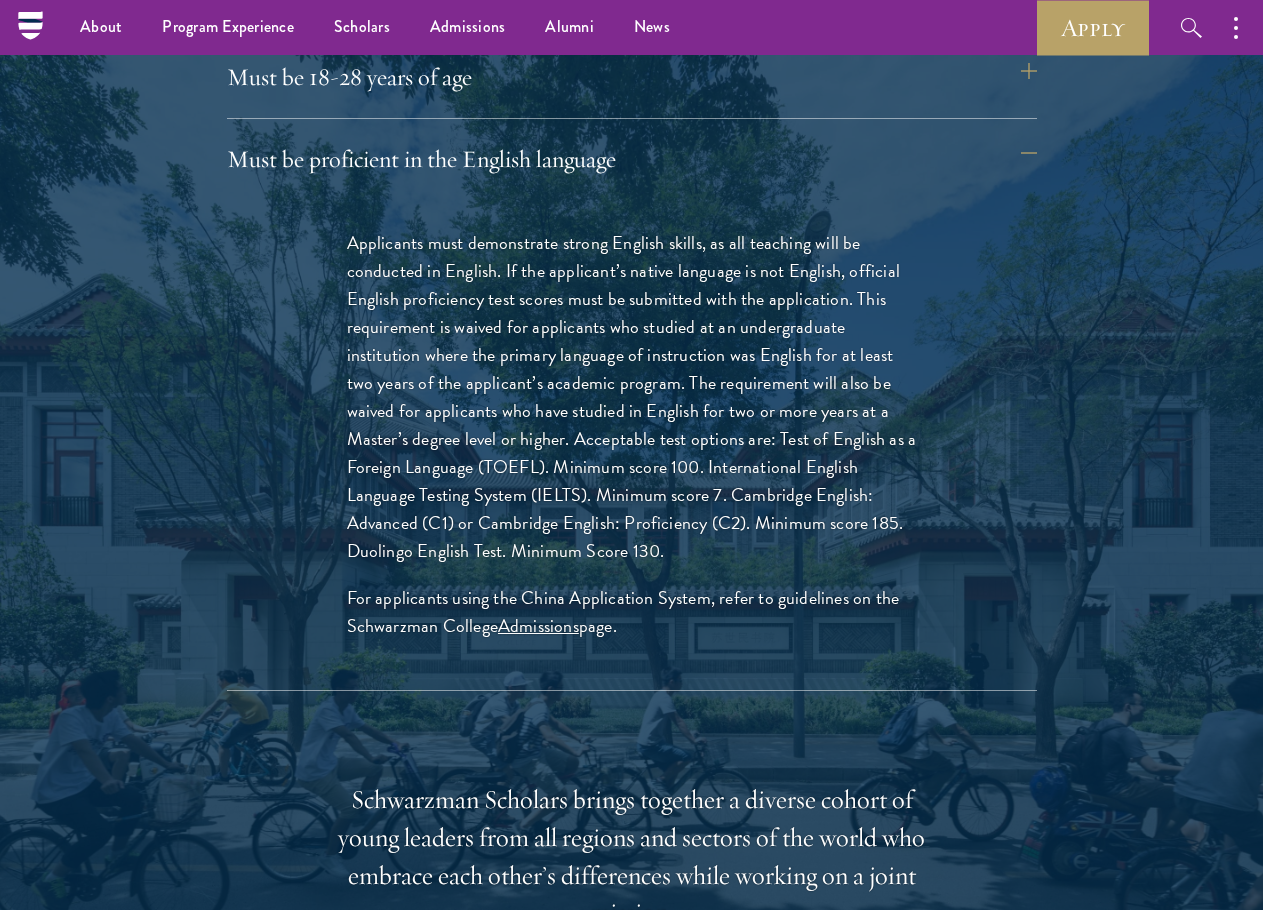 scroll, scrollTop: 2600, scrollLeft: 0, axis: vertical 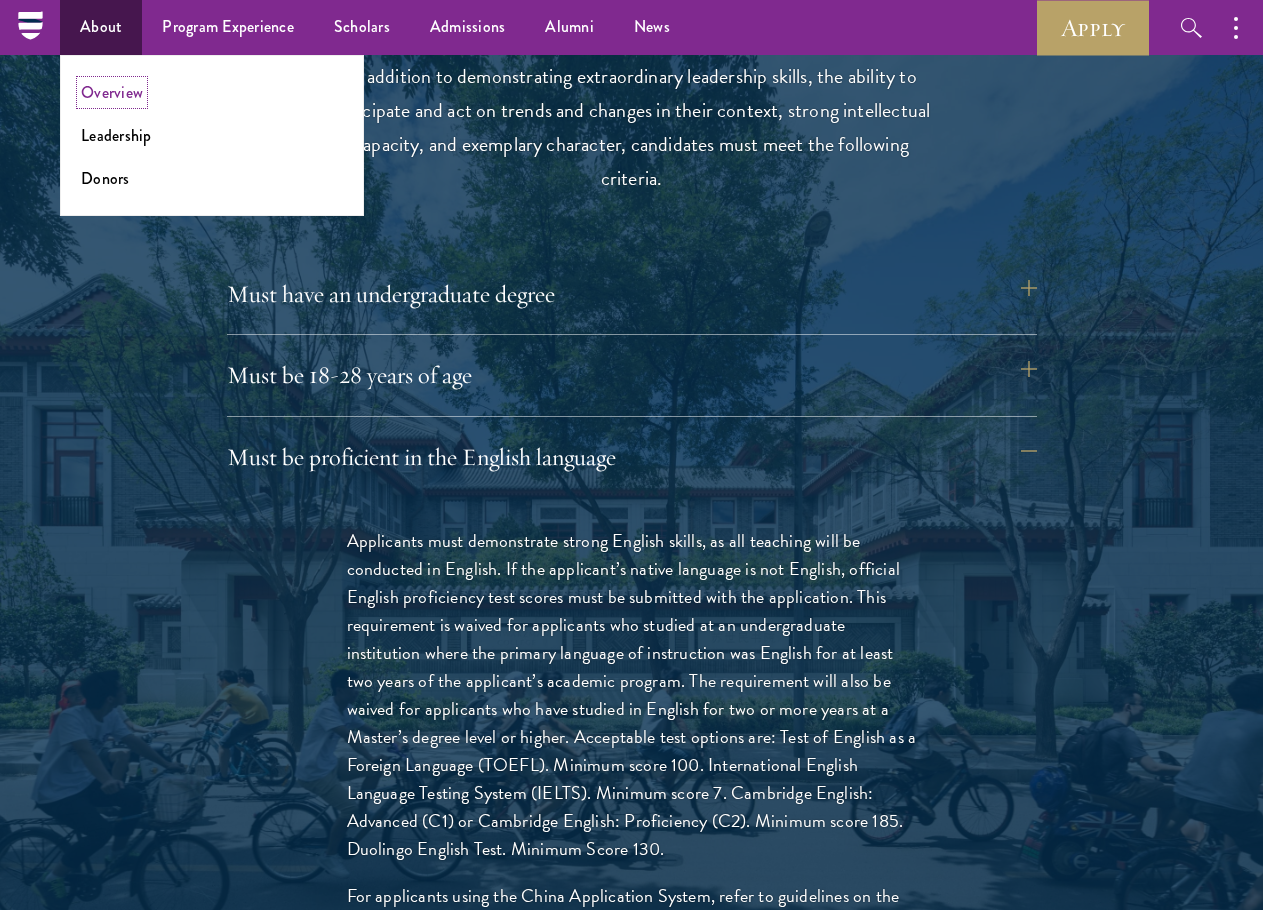 click on "Overview" at bounding box center (112, 92) 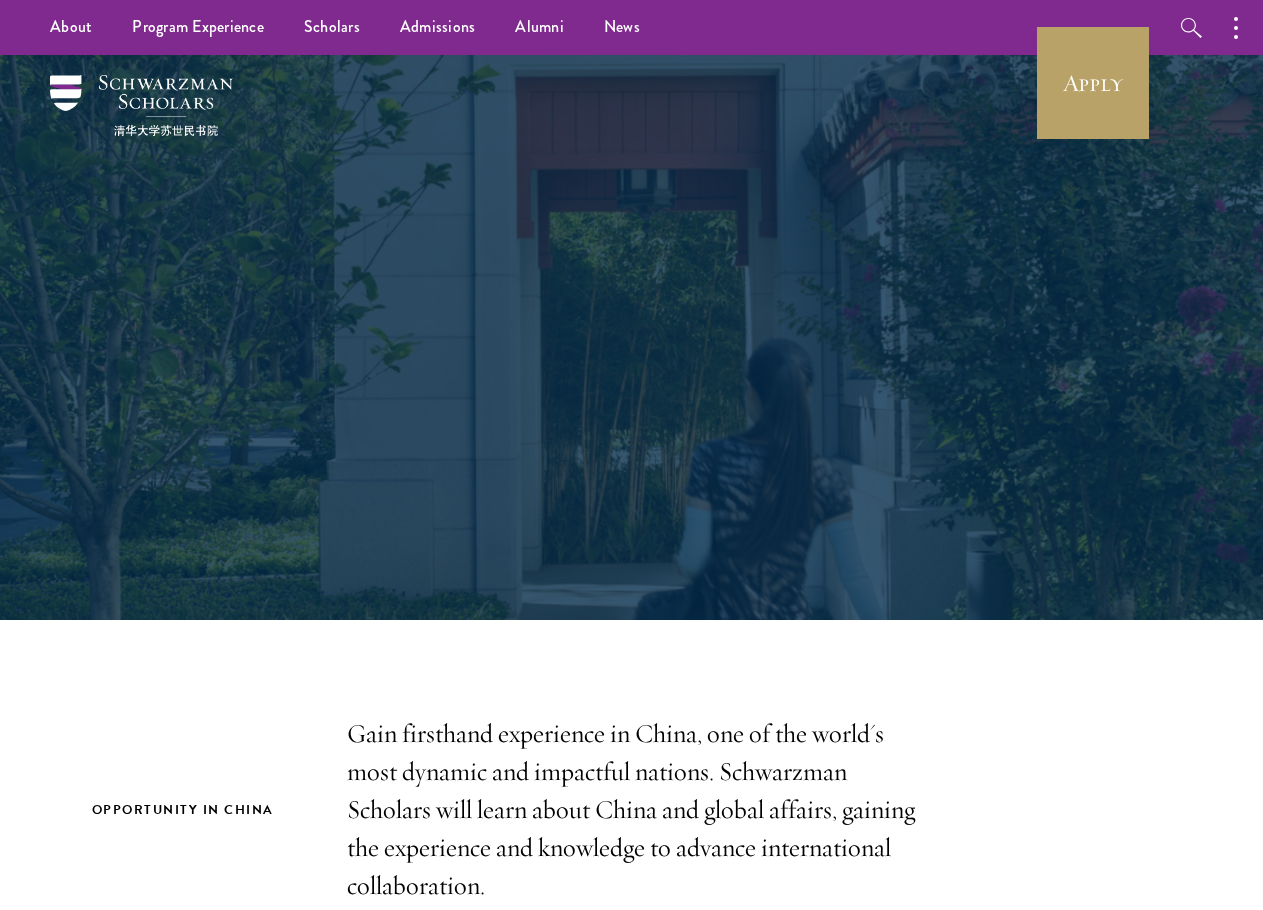 scroll, scrollTop: 279, scrollLeft: 0, axis: vertical 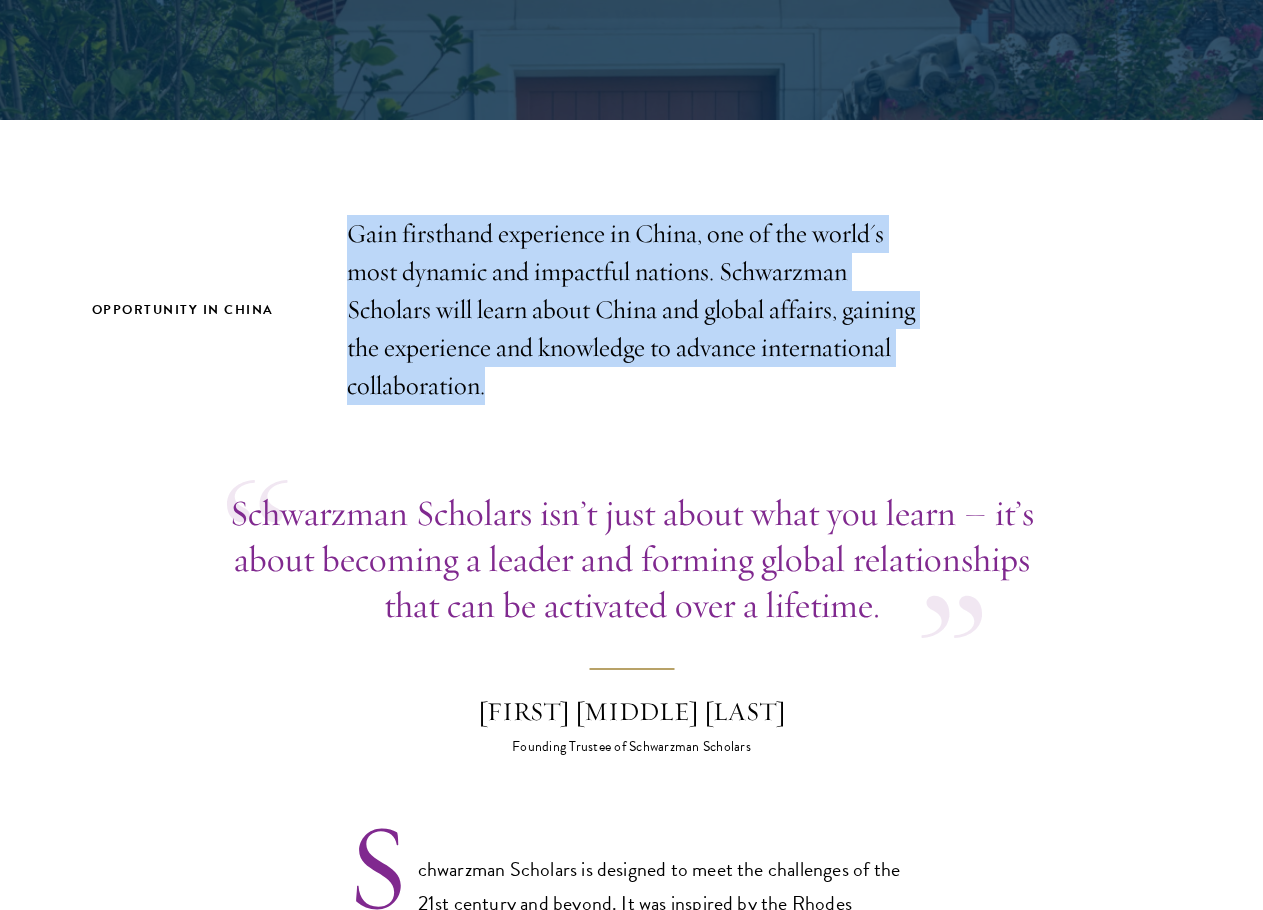 drag, startPoint x: 359, startPoint y: 235, endPoint x: 619, endPoint y: 379, distance: 297.2137 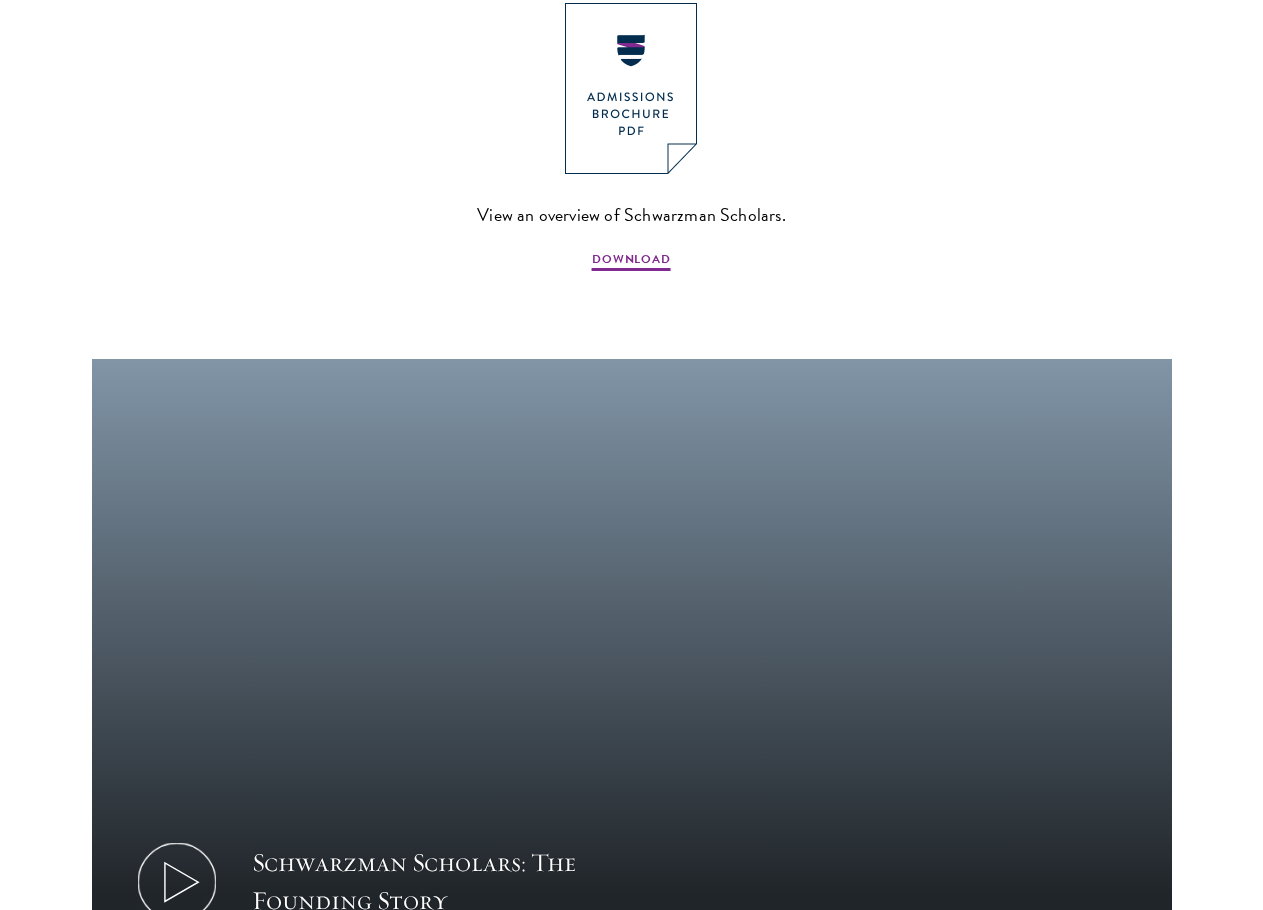 scroll, scrollTop: 2000, scrollLeft: 0, axis: vertical 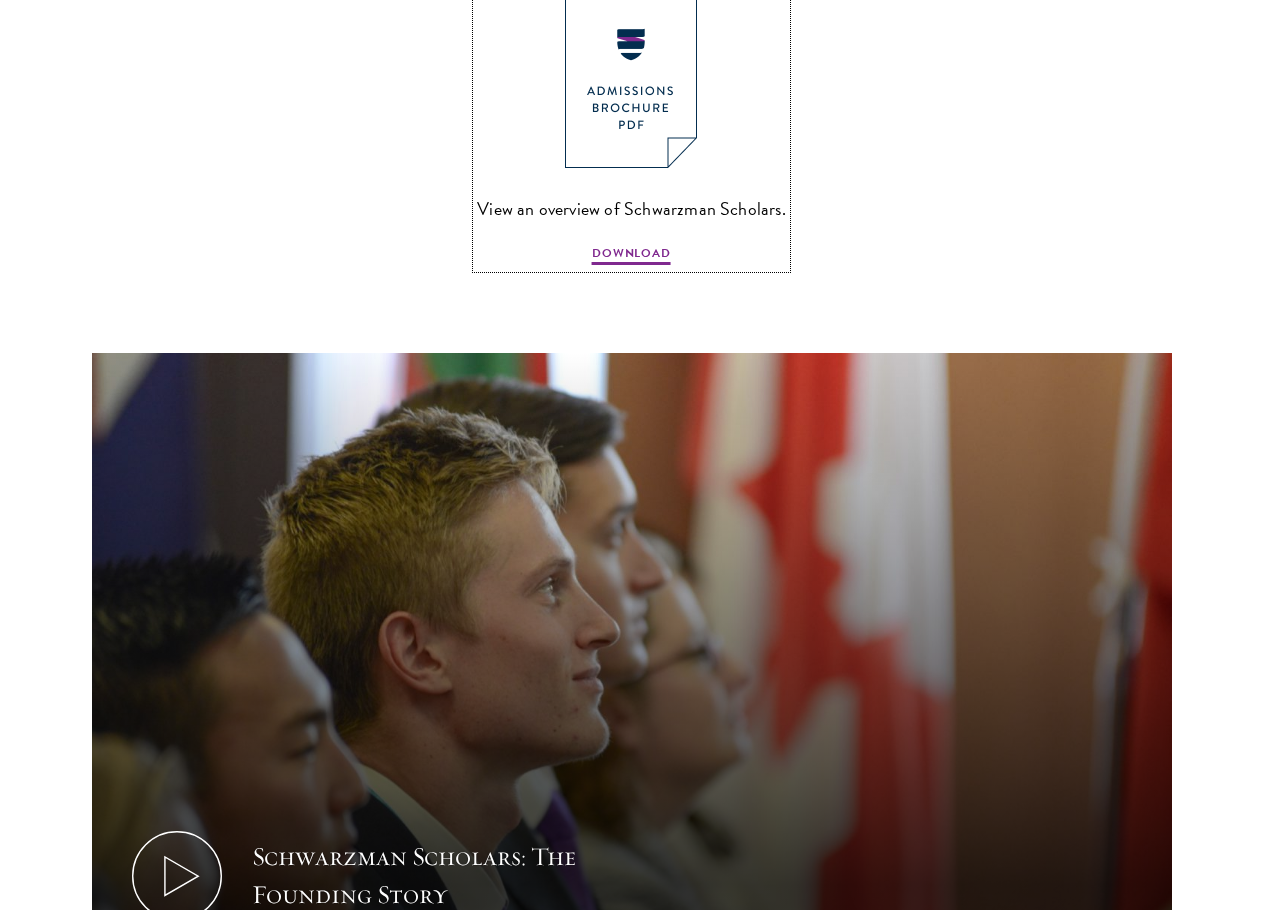 click at bounding box center (631, 82) 